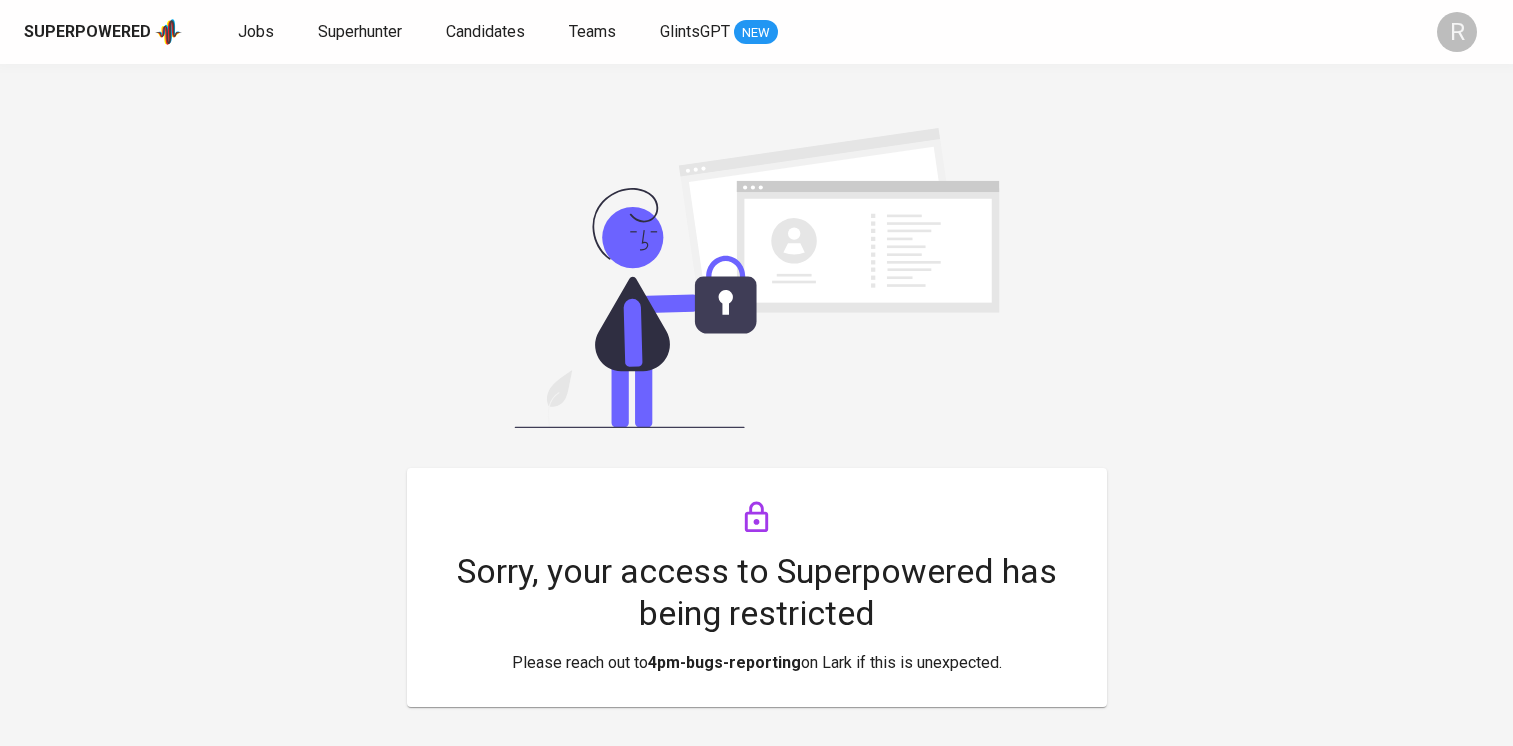 scroll, scrollTop: 0, scrollLeft: 0, axis: both 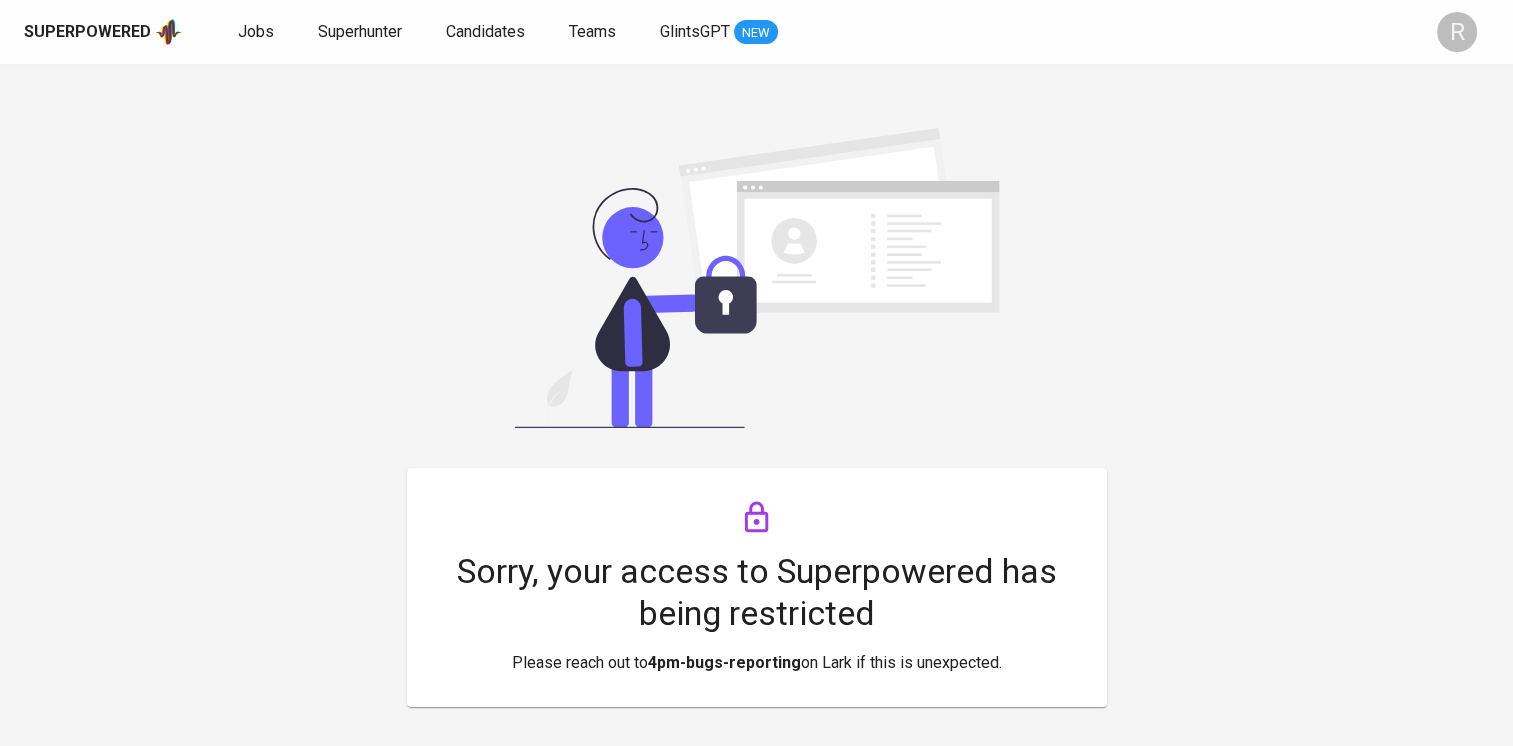 click on "Superpowered Jobs   Superhunter   Candidates   Teams   GlintsGPT   NEW" at bounding box center [724, 32] 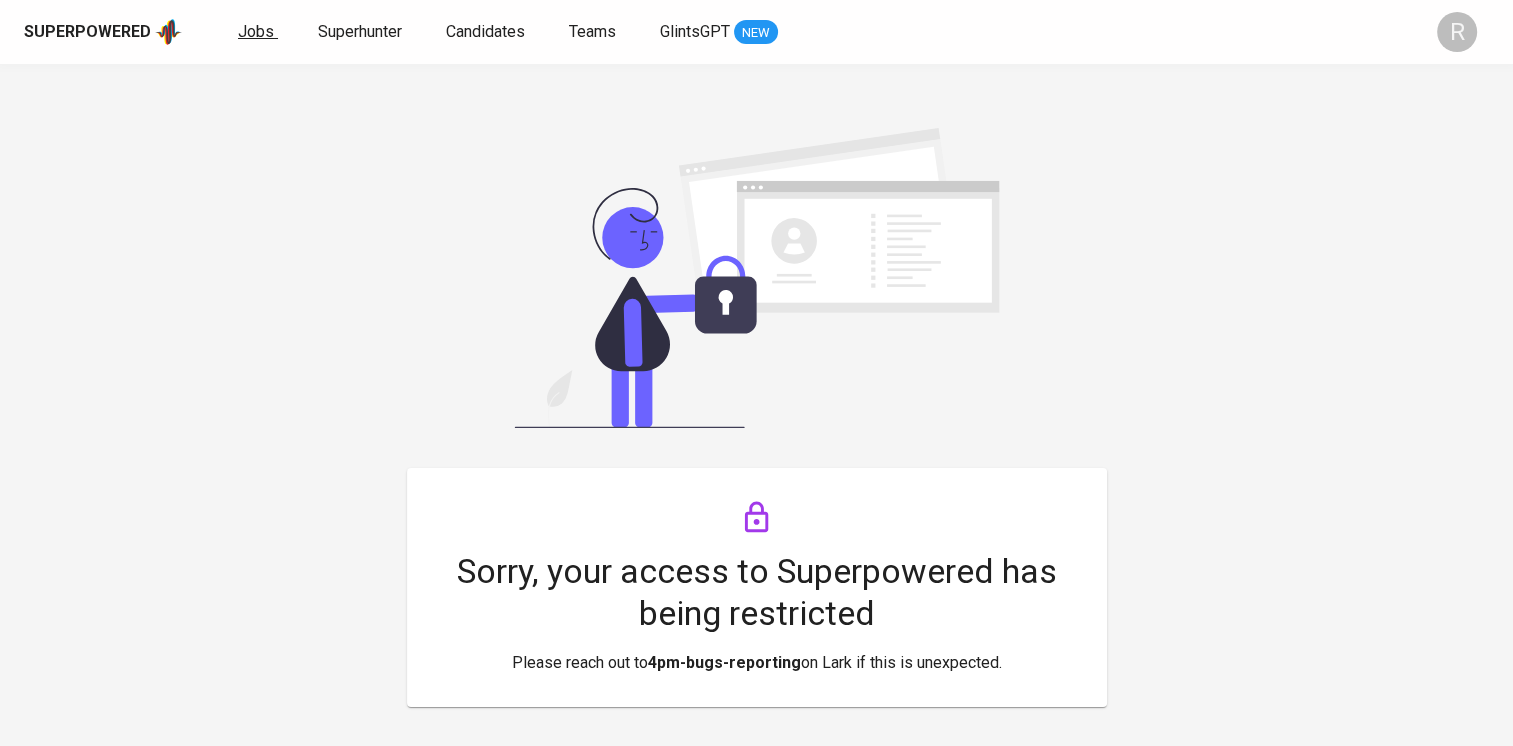 click on "Jobs" at bounding box center (256, 31) 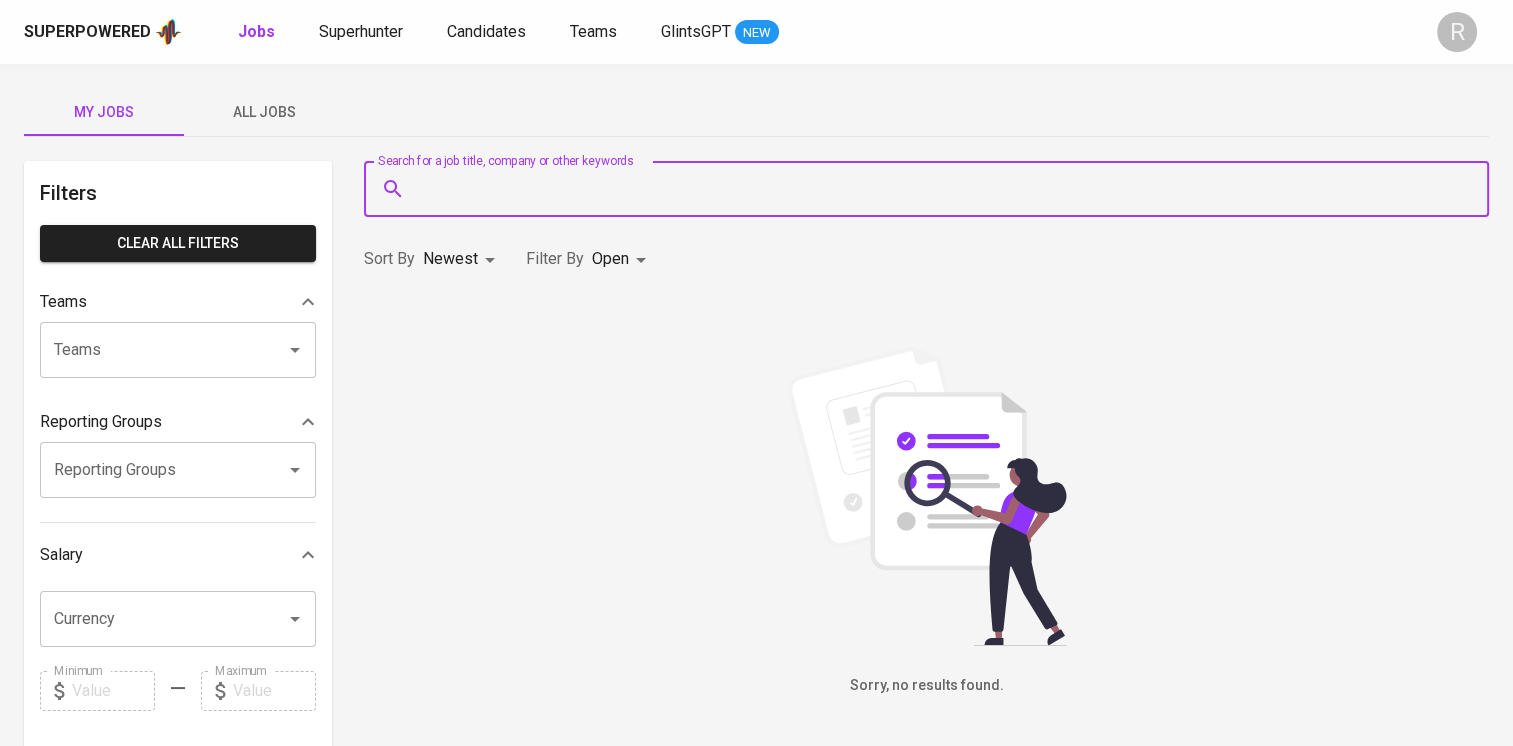 click on "Search for a job title, company or other keywords" at bounding box center [931, 189] 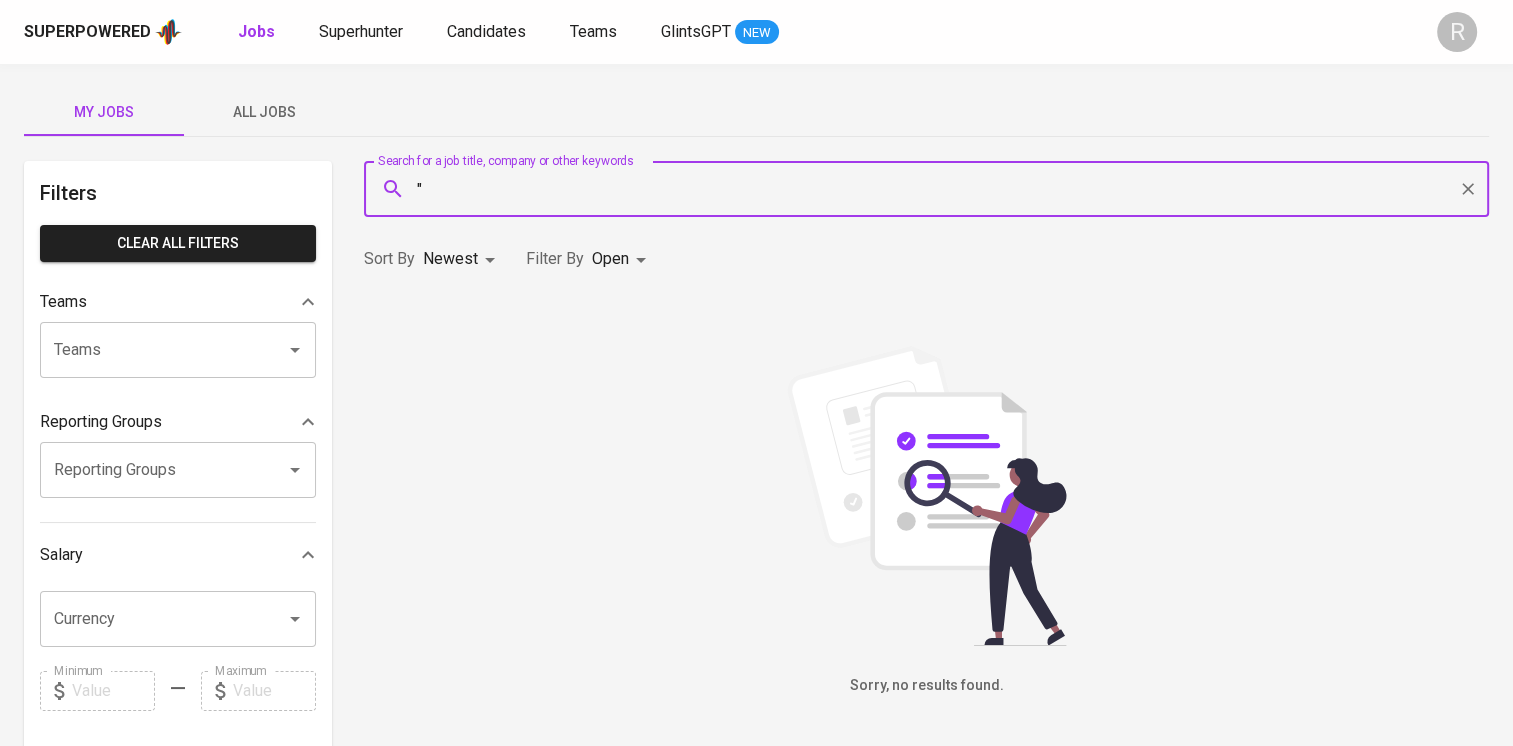 paste on "Aye Zamarta Mulya Arda" 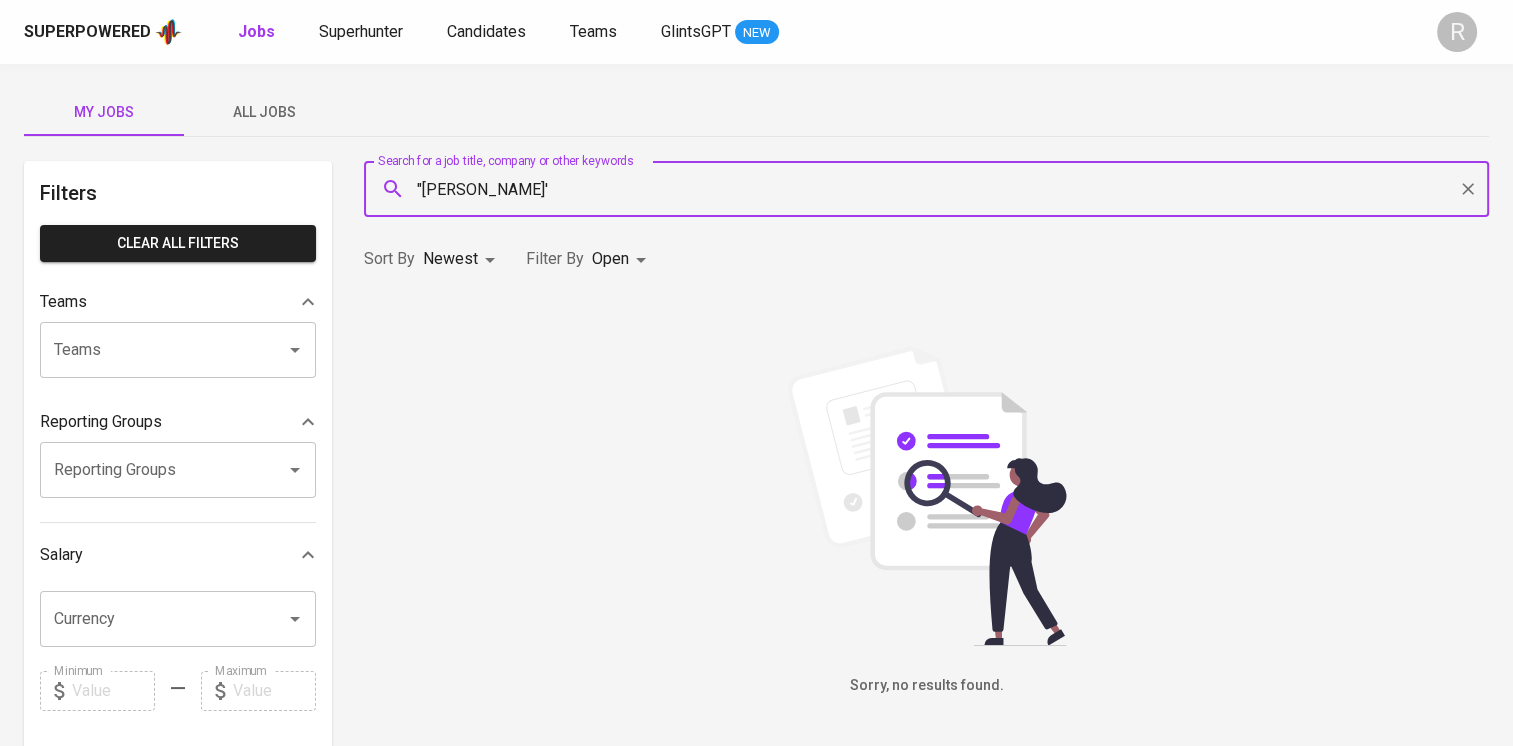 type on ""Aye Zamarta'" 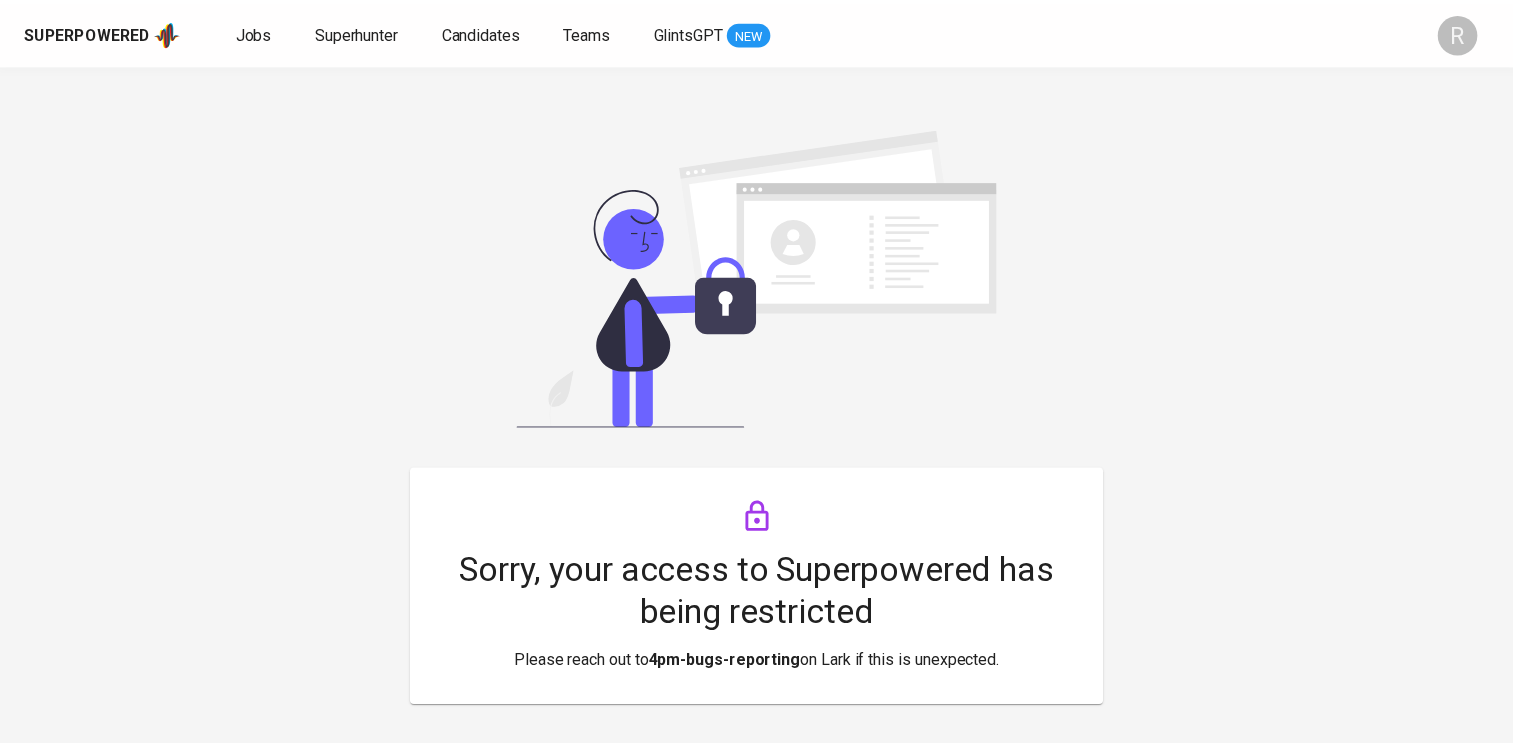 scroll, scrollTop: 0, scrollLeft: 0, axis: both 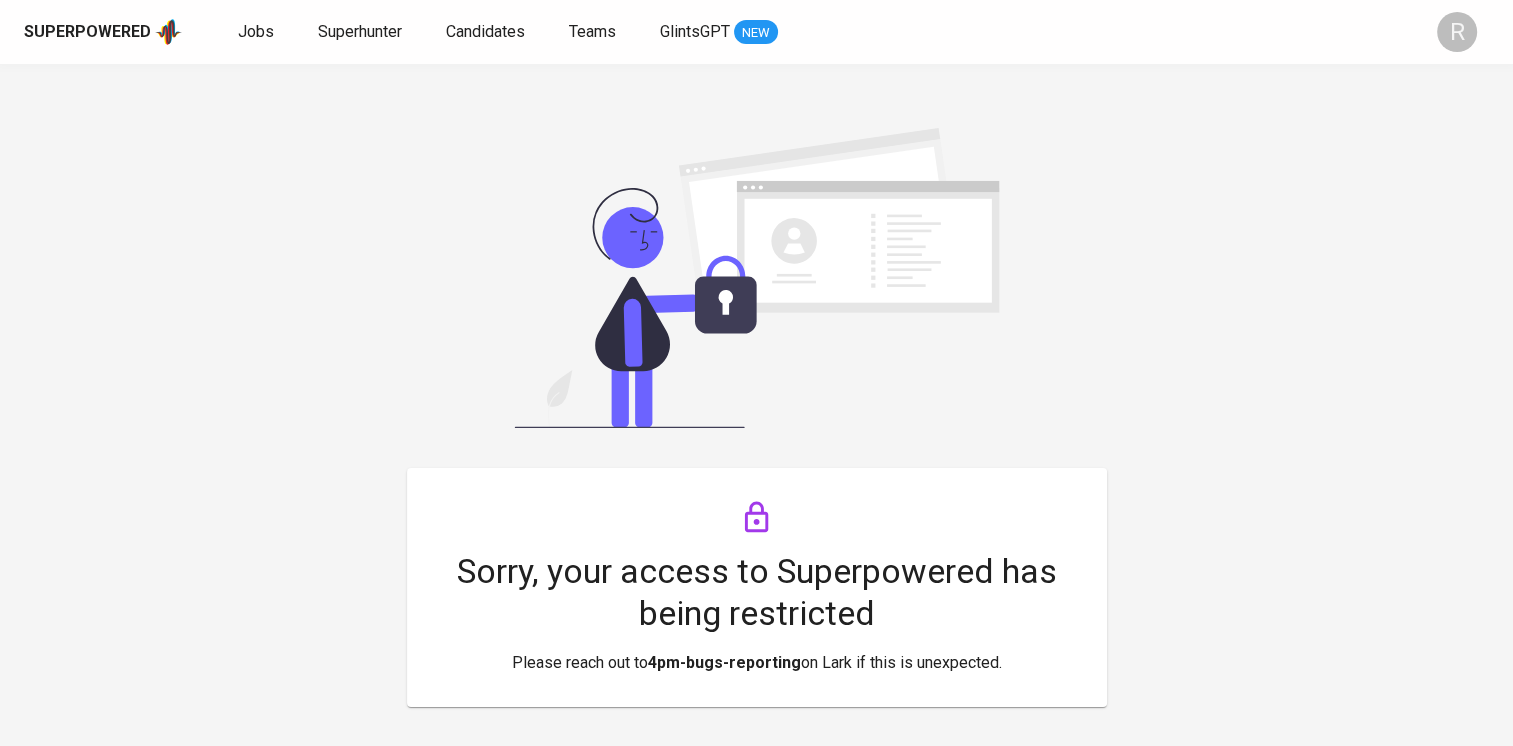 click on "R" at bounding box center (1457, 32) 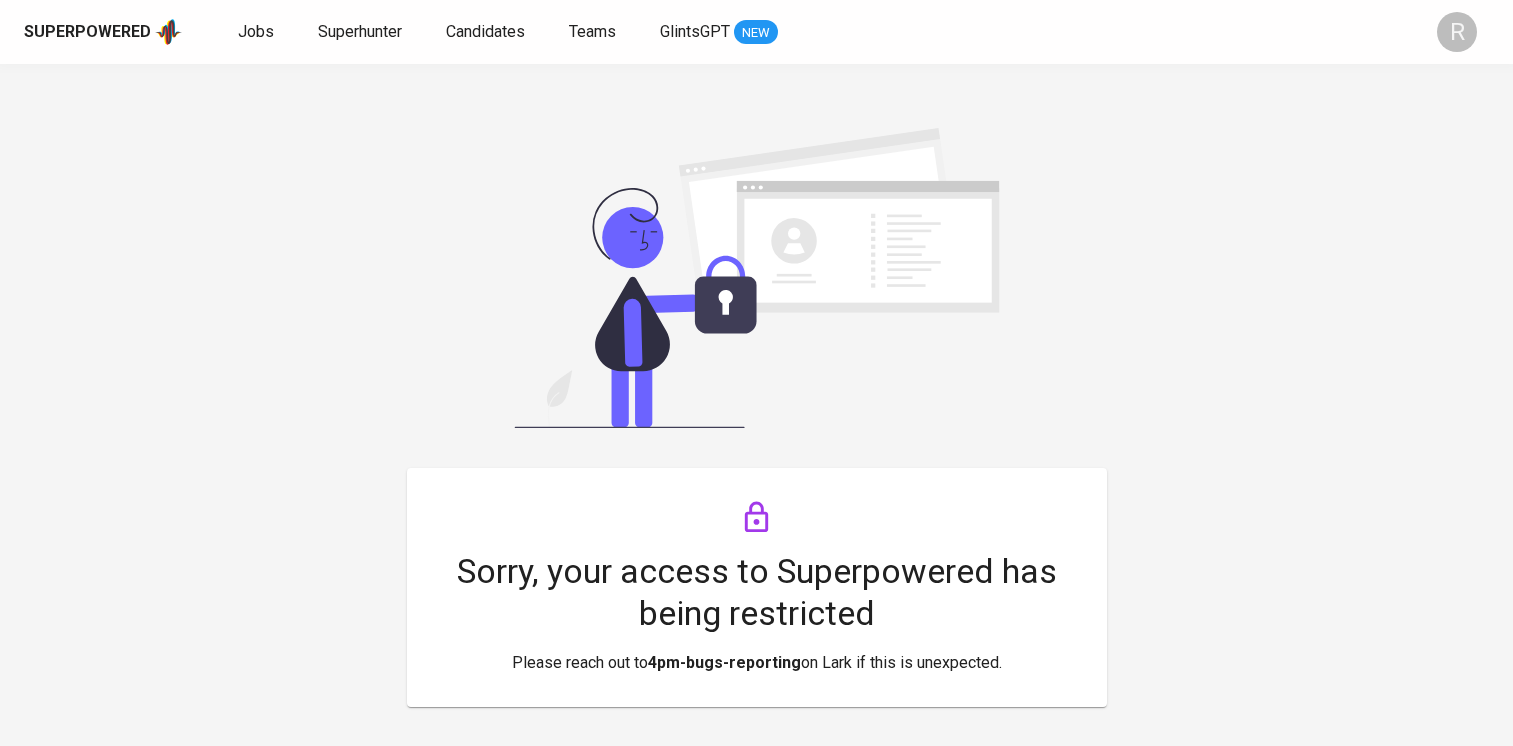 scroll, scrollTop: 0, scrollLeft: 0, axis: both 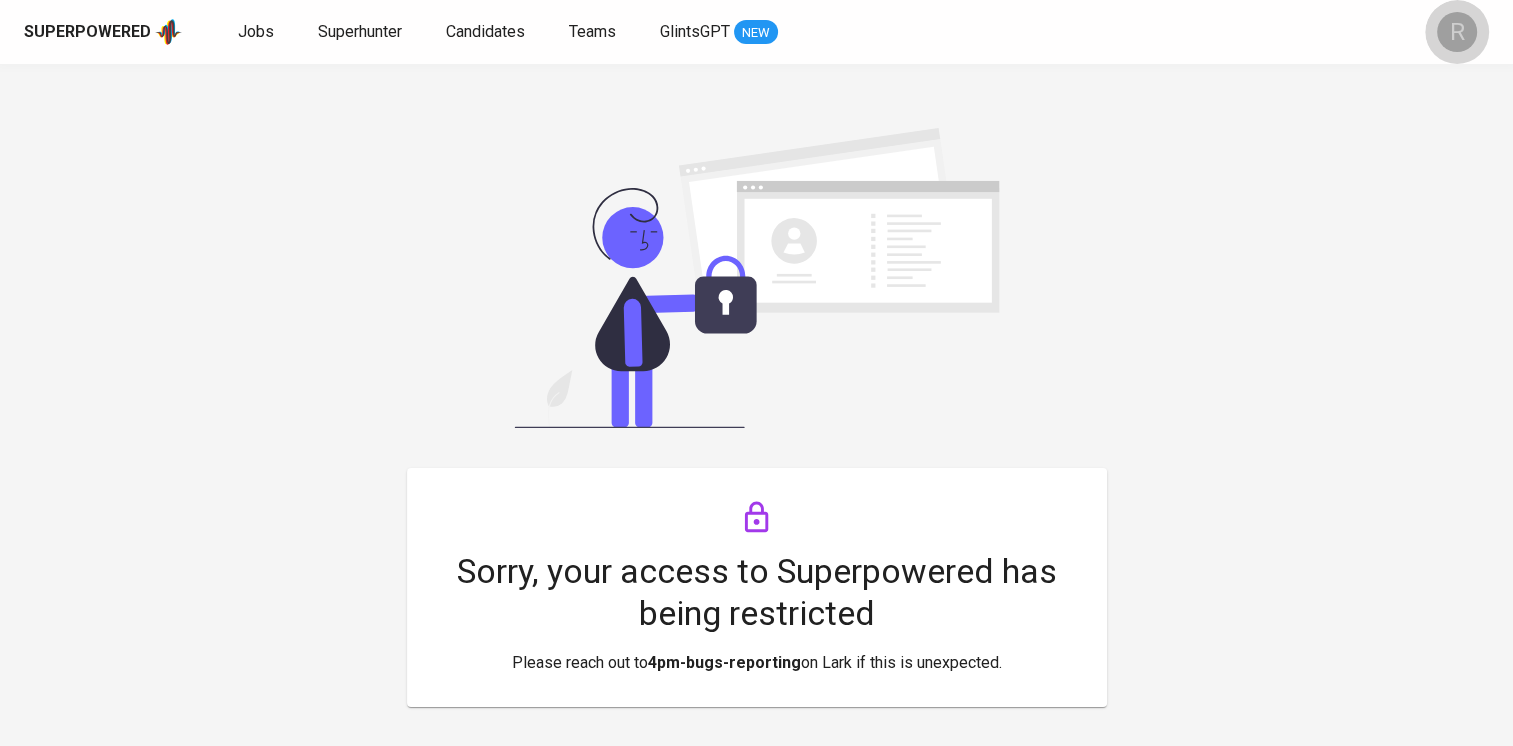 click on "R" at bounding box center [1457, 32] 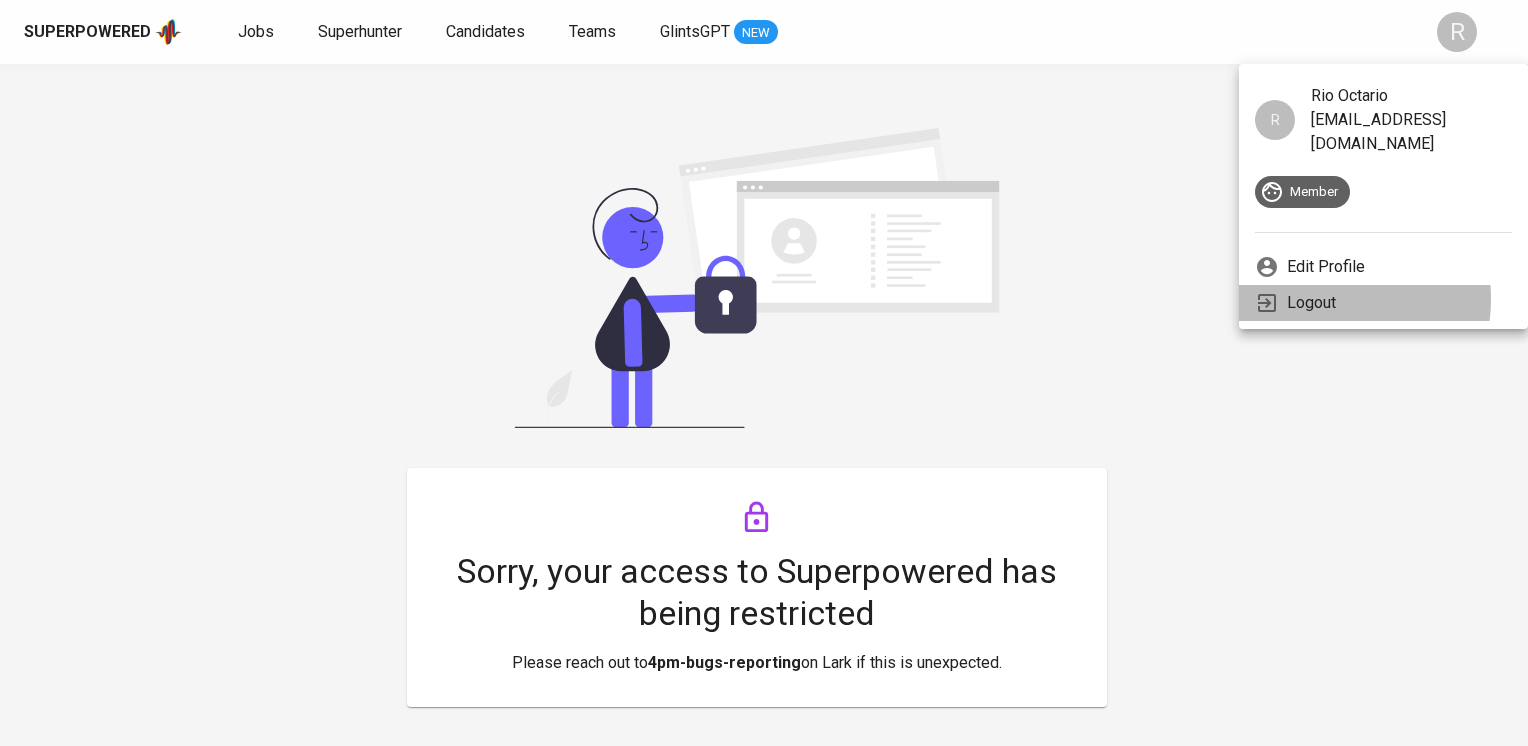 click on "Logout" at bounding box center [1311, 303] 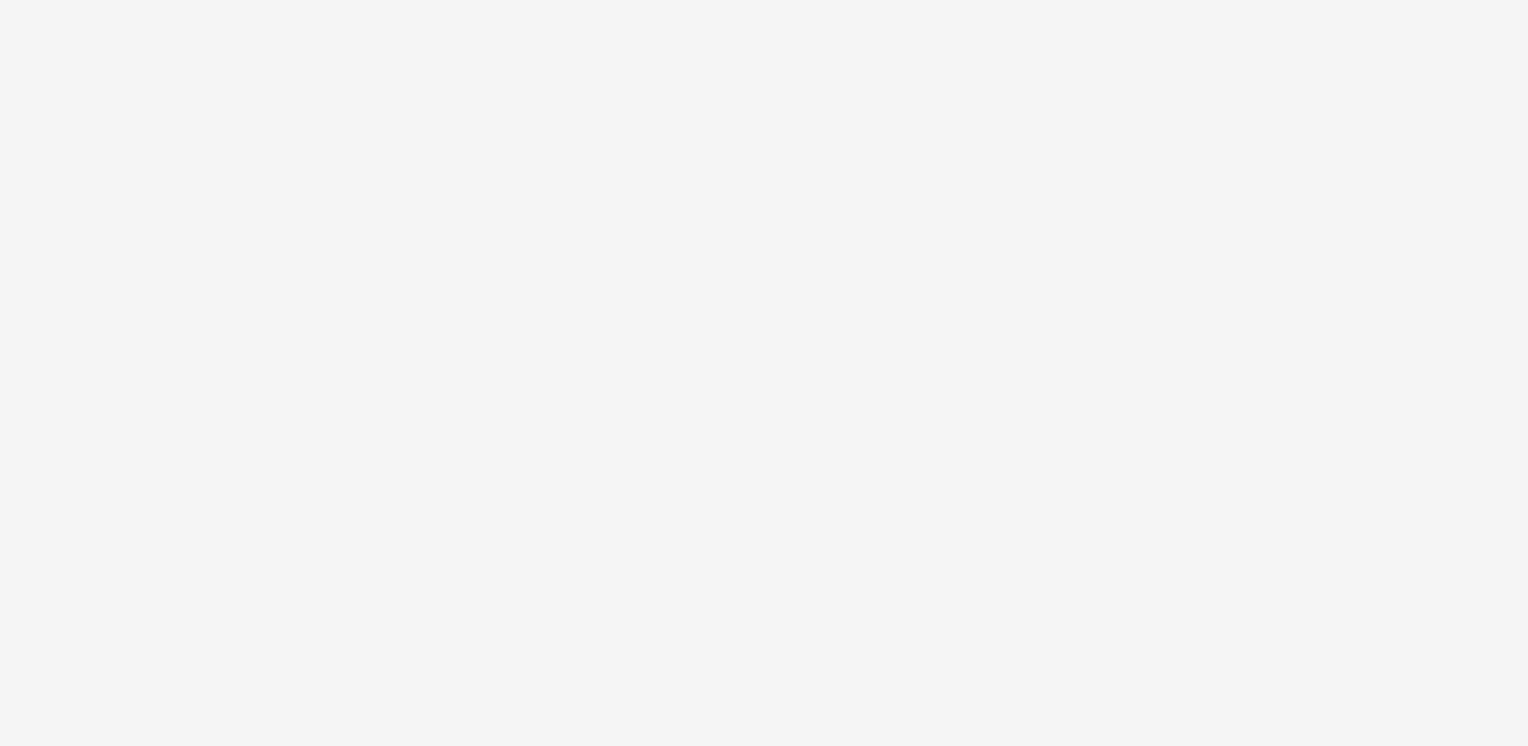 click on "Superpowered" at bounding box center (764, 0) 